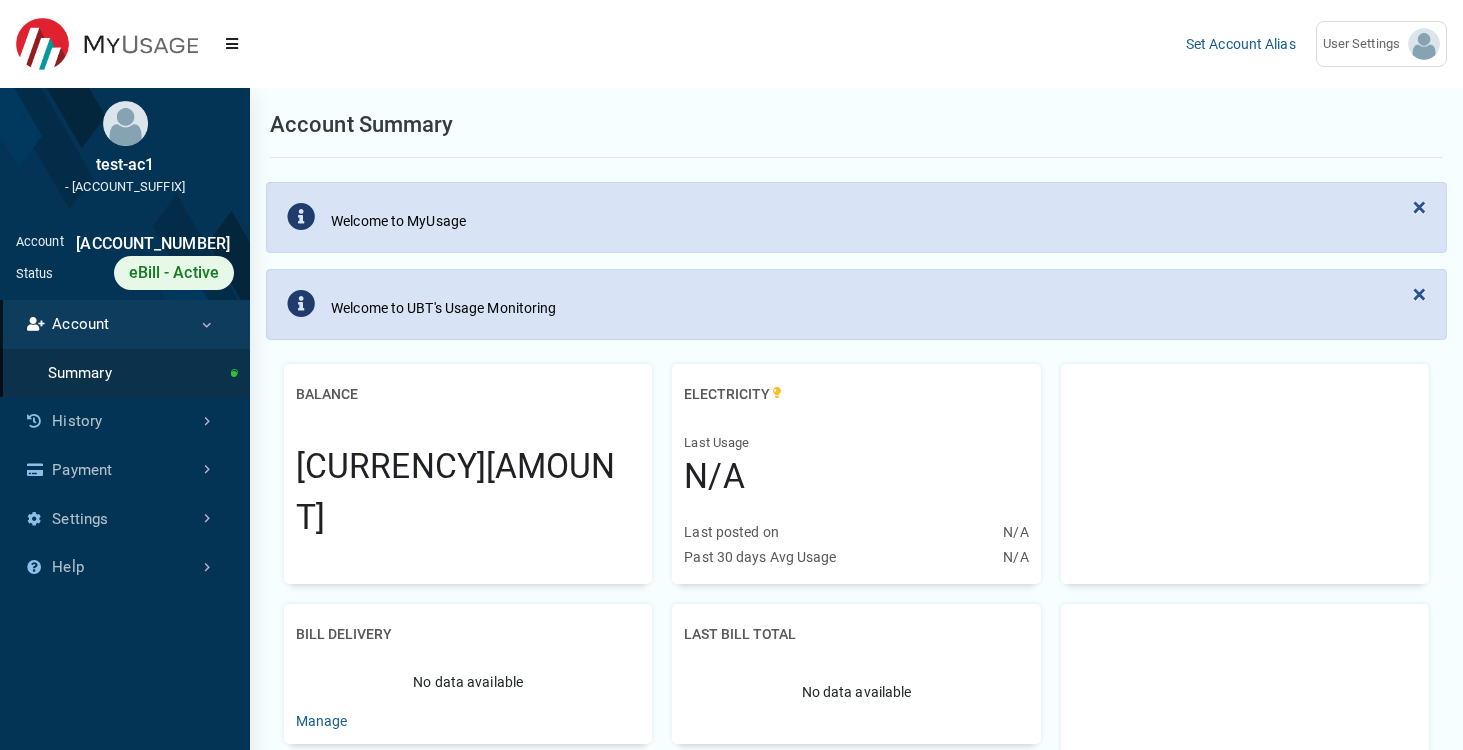scroll, scrollTop: 0, scrollLeft: 0, axis: both 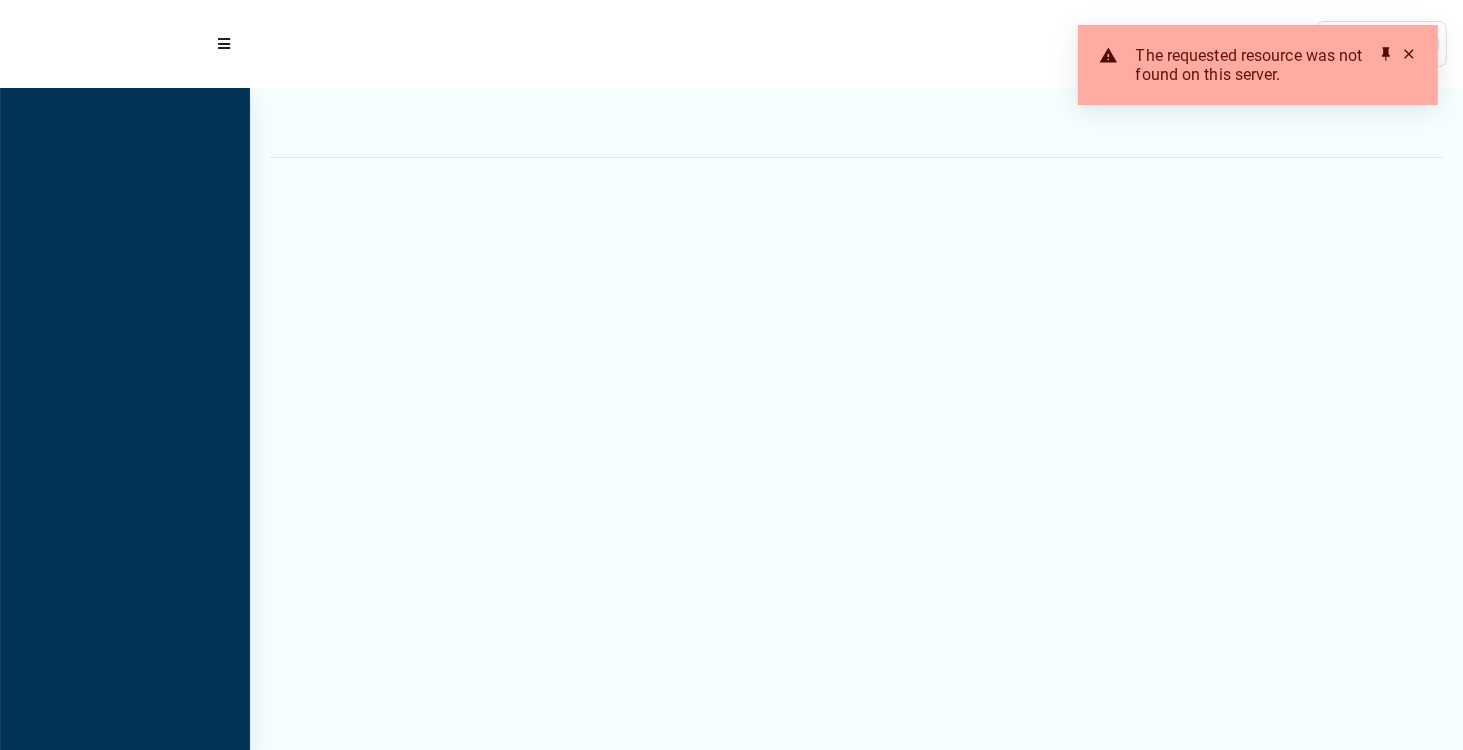 click at bounding box center [1409, 54] 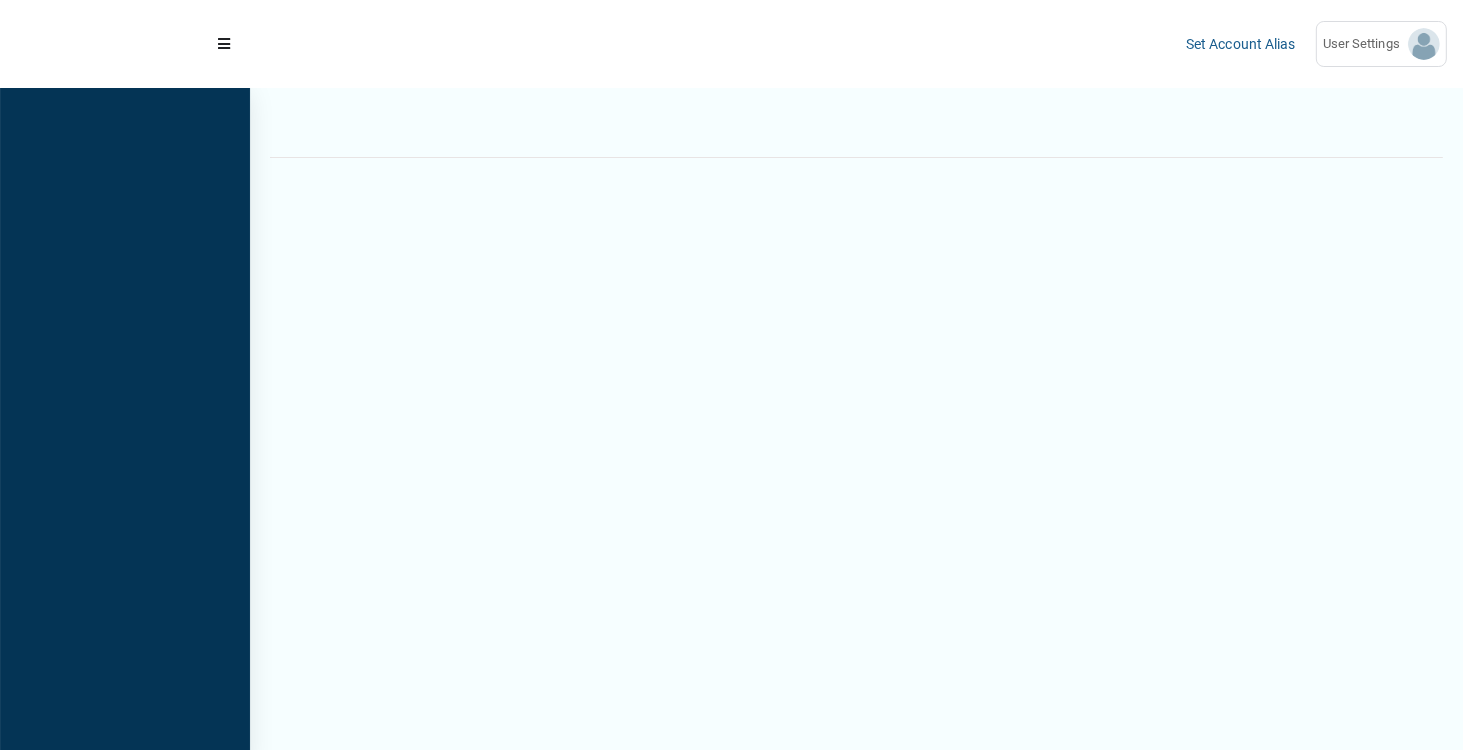 click on "The requested resource was not found on this server." at bounding box center [1258, 65] 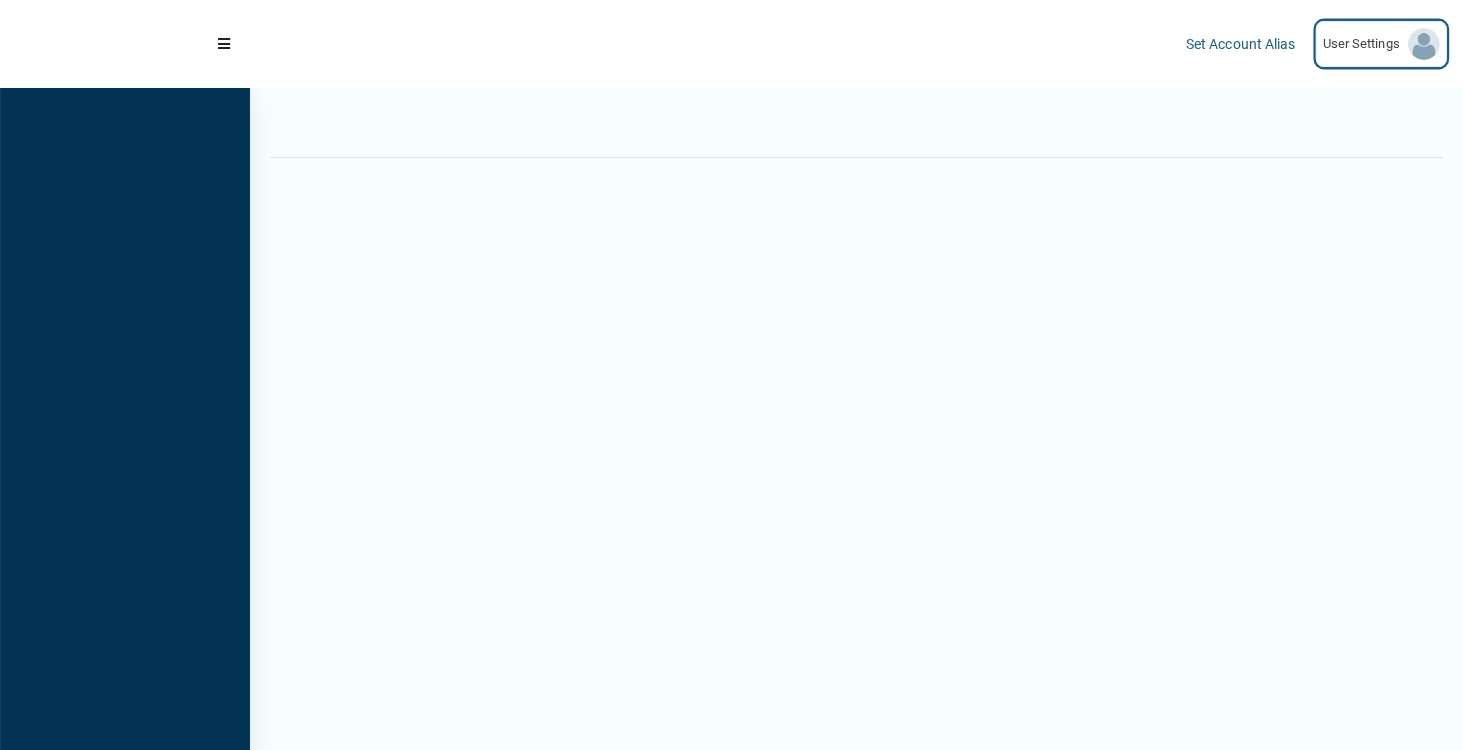 click on "User Settings" at bounding box center [1381, 44] 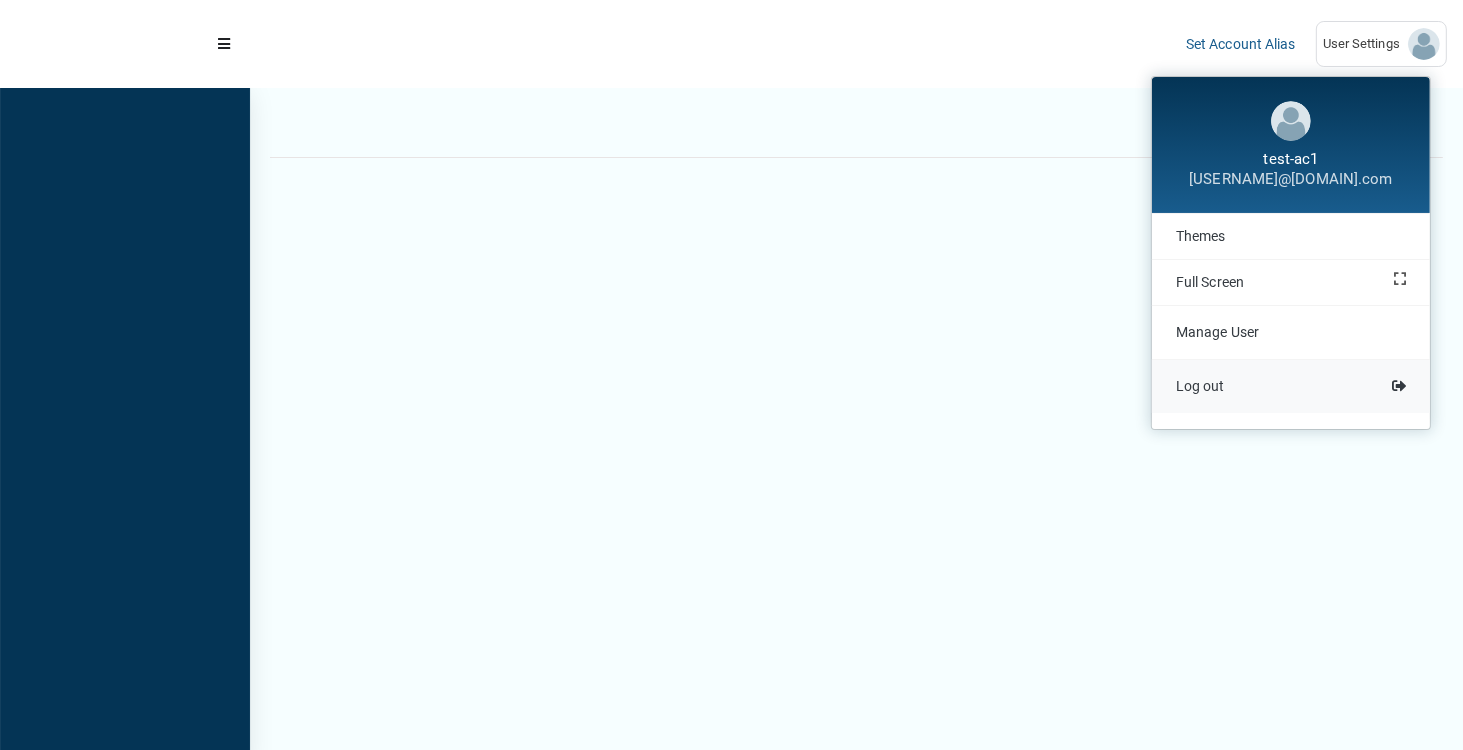 click on "Log out" at bounding box center [1200, 386] 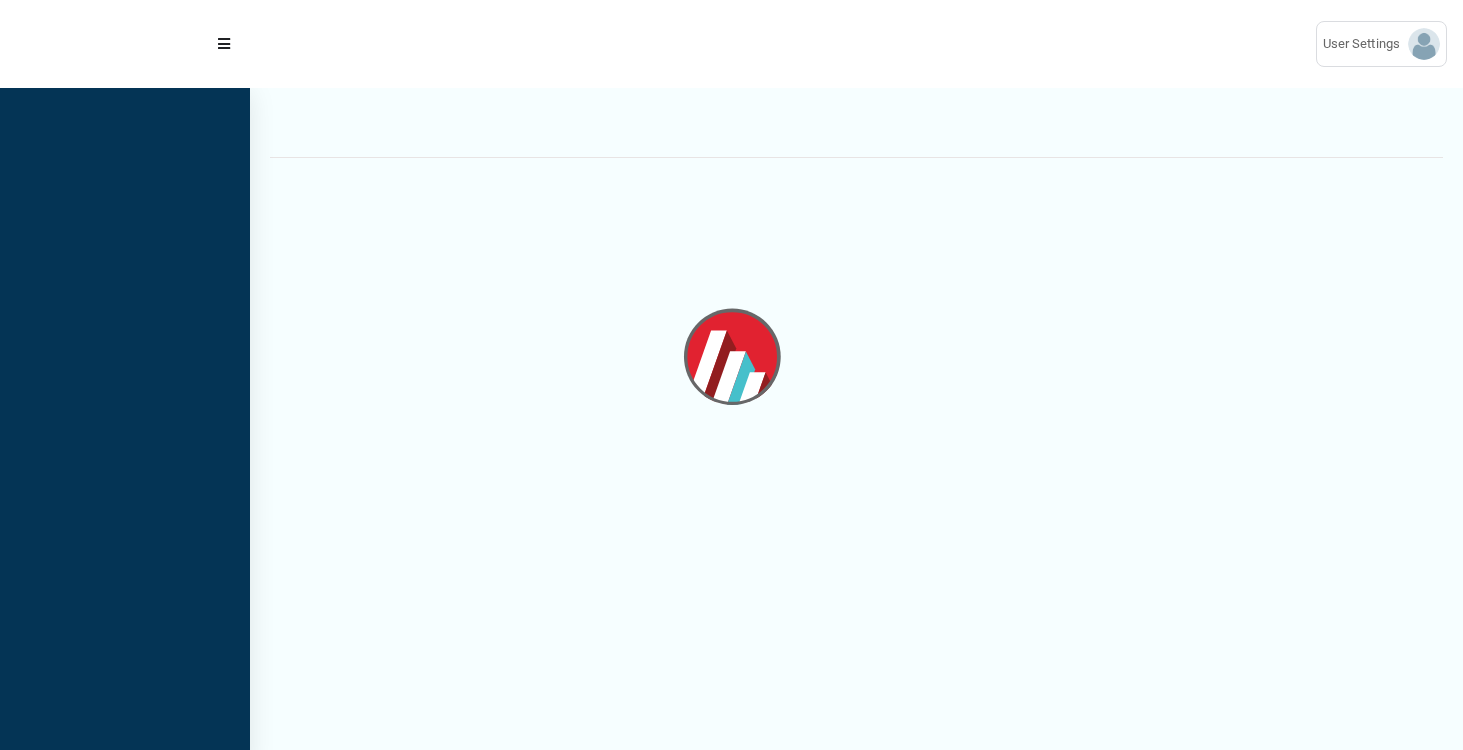 scroll, scrollTop: 0, scrollLeft: 0, axis: both 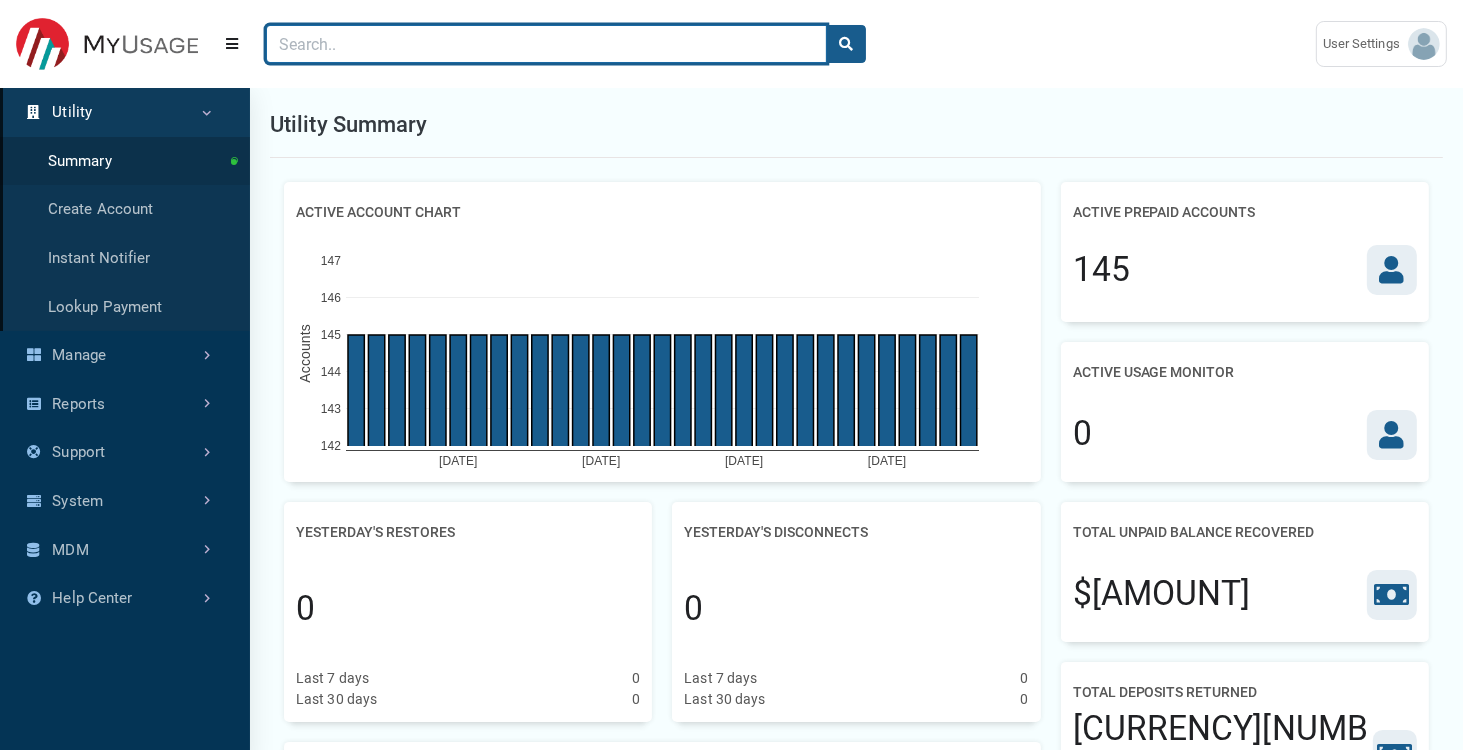 click at bounding box center (546, 44) 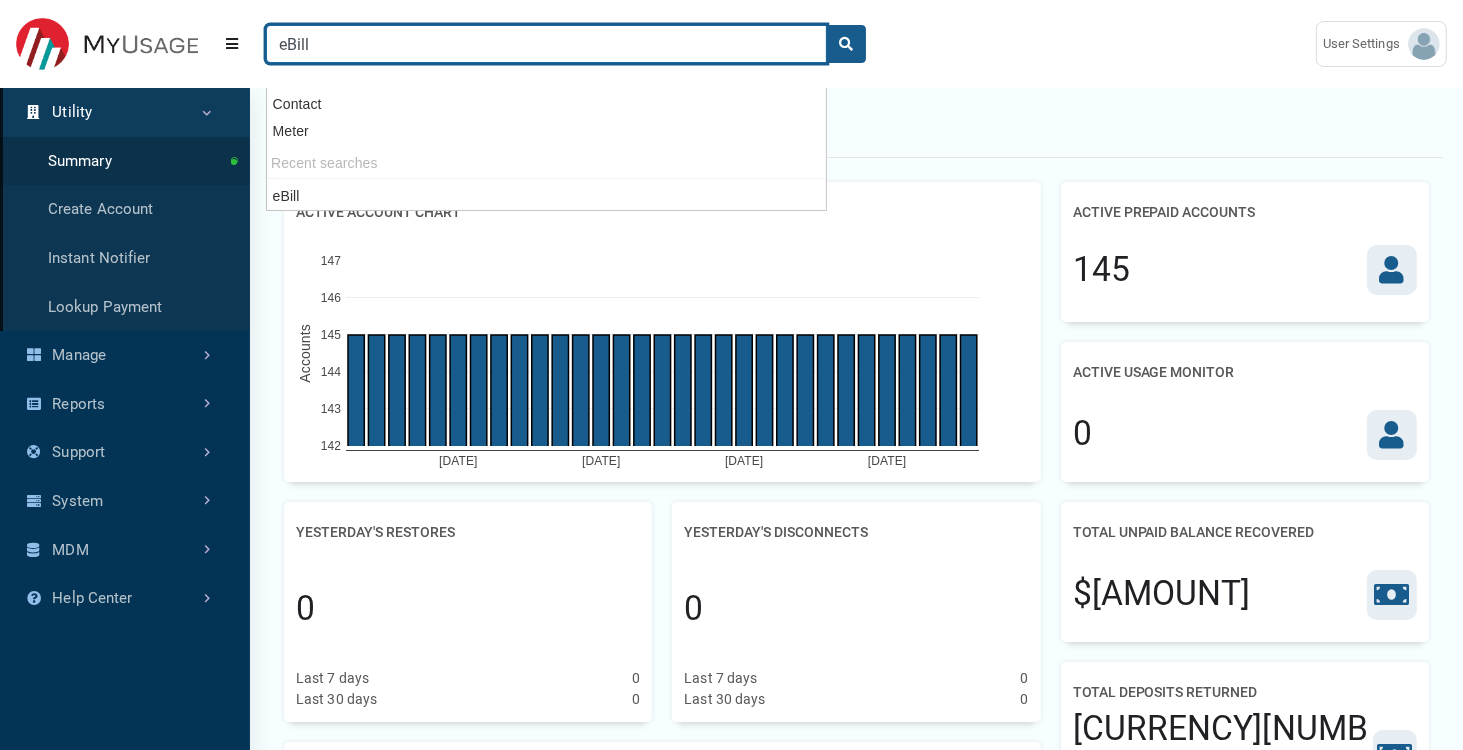type on "eBill" 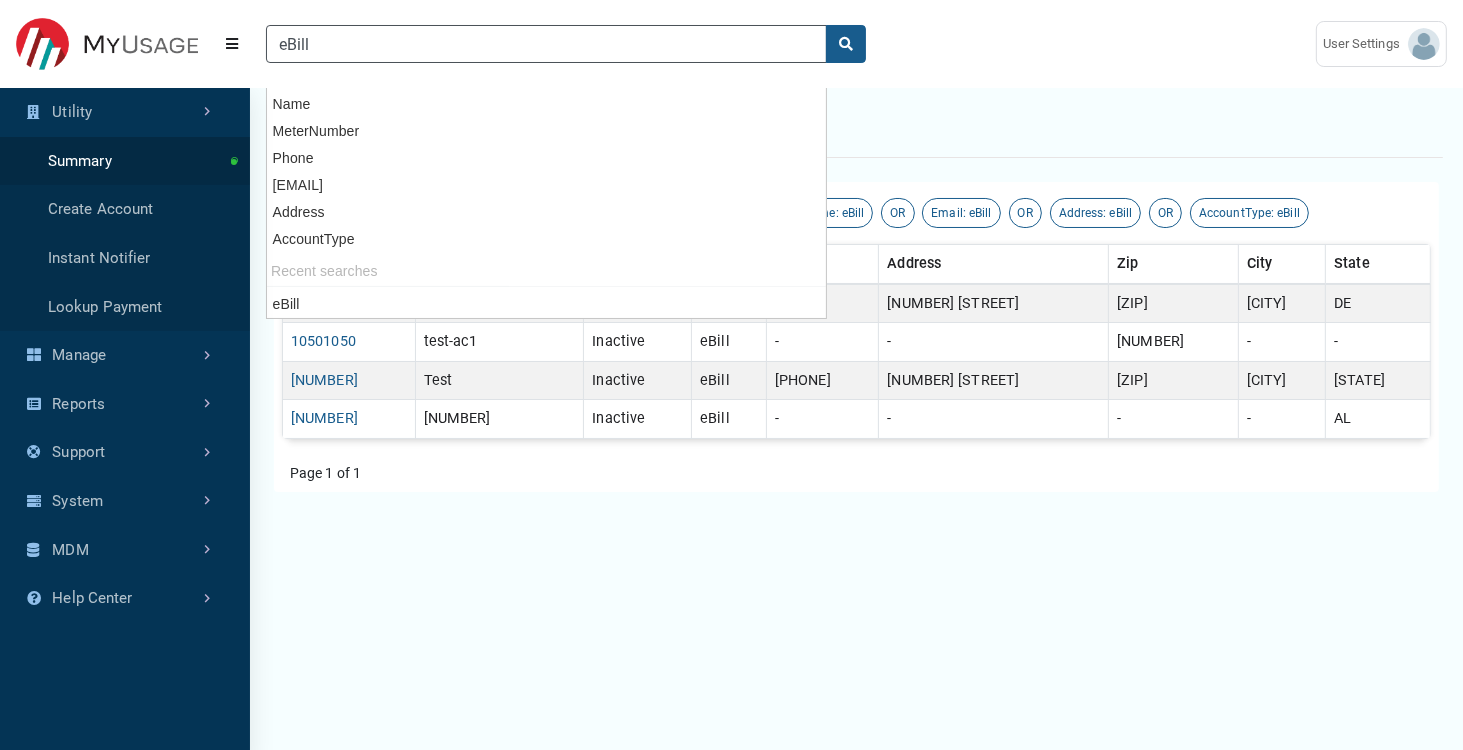 click on "[NAME] [EMAIL]" at bounding box center (731, 44) 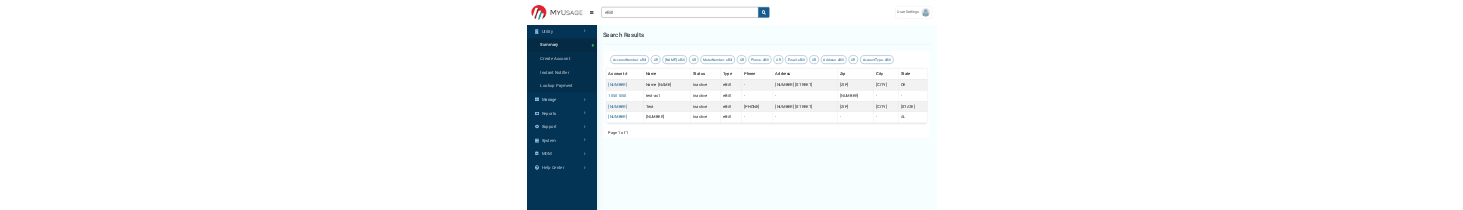 scroll, scrollTop: 535, scrollLeft: 235, axis: both 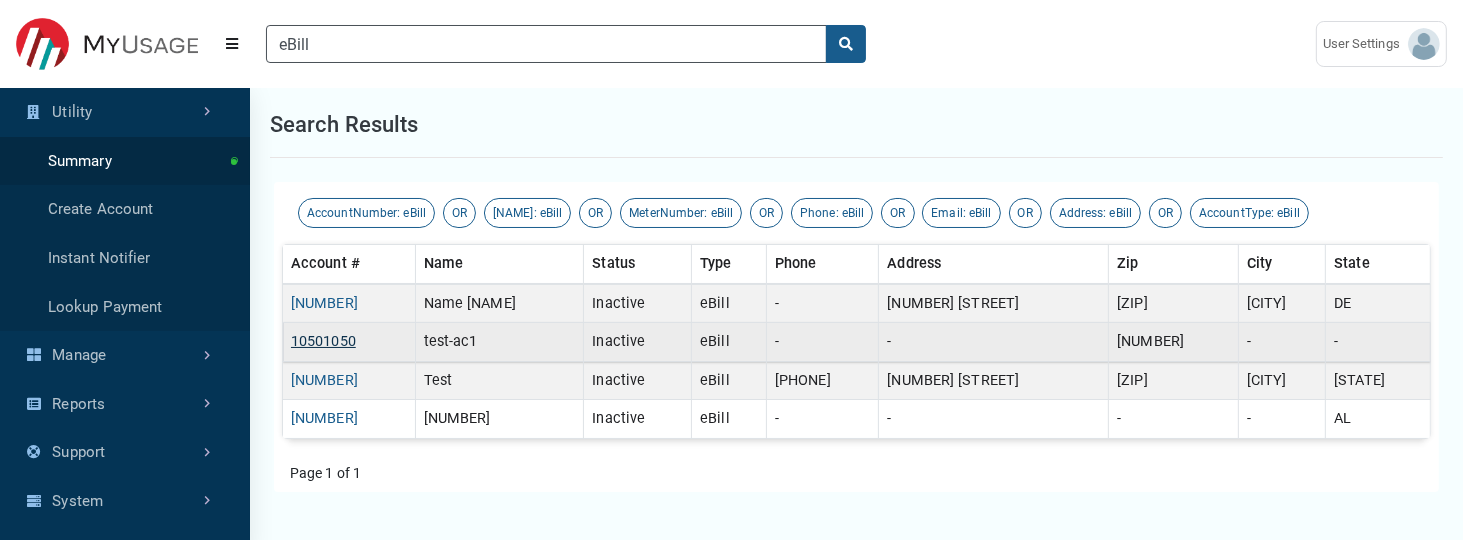 click on "10501050" at bounding box center (323, 341) 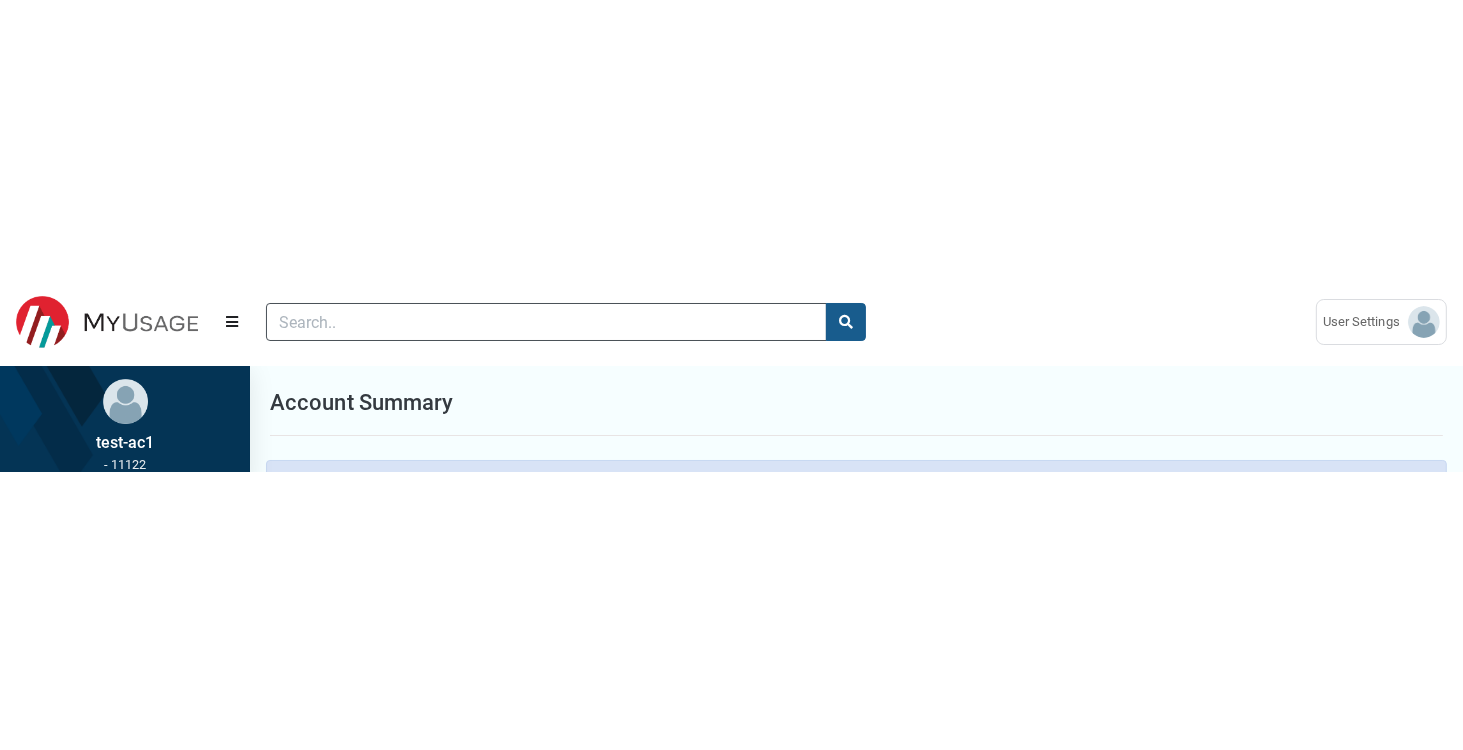 scroll, scrollTop: 487, scrollLeft: 235, axis: both 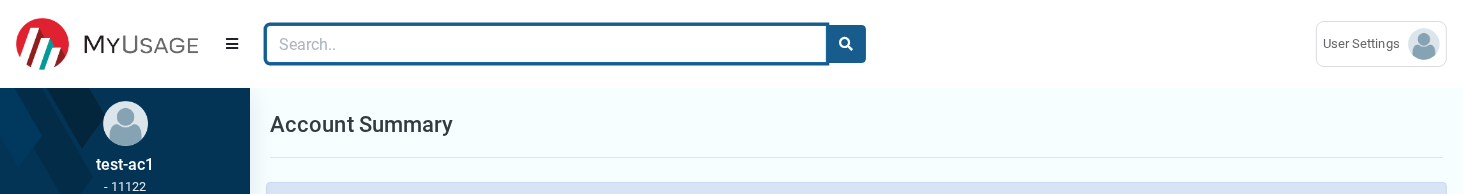 click at bounding box center (546, 44) 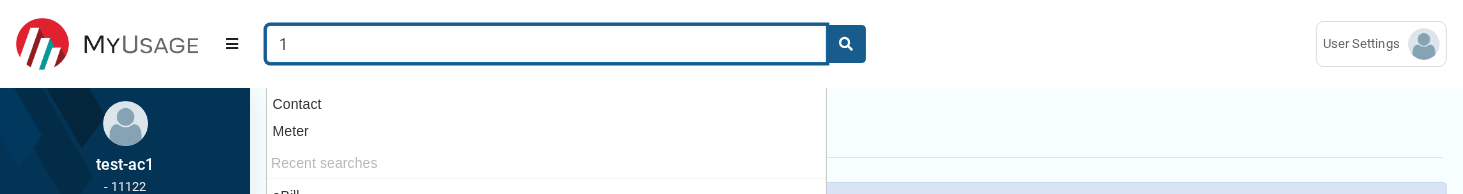 type on "1" 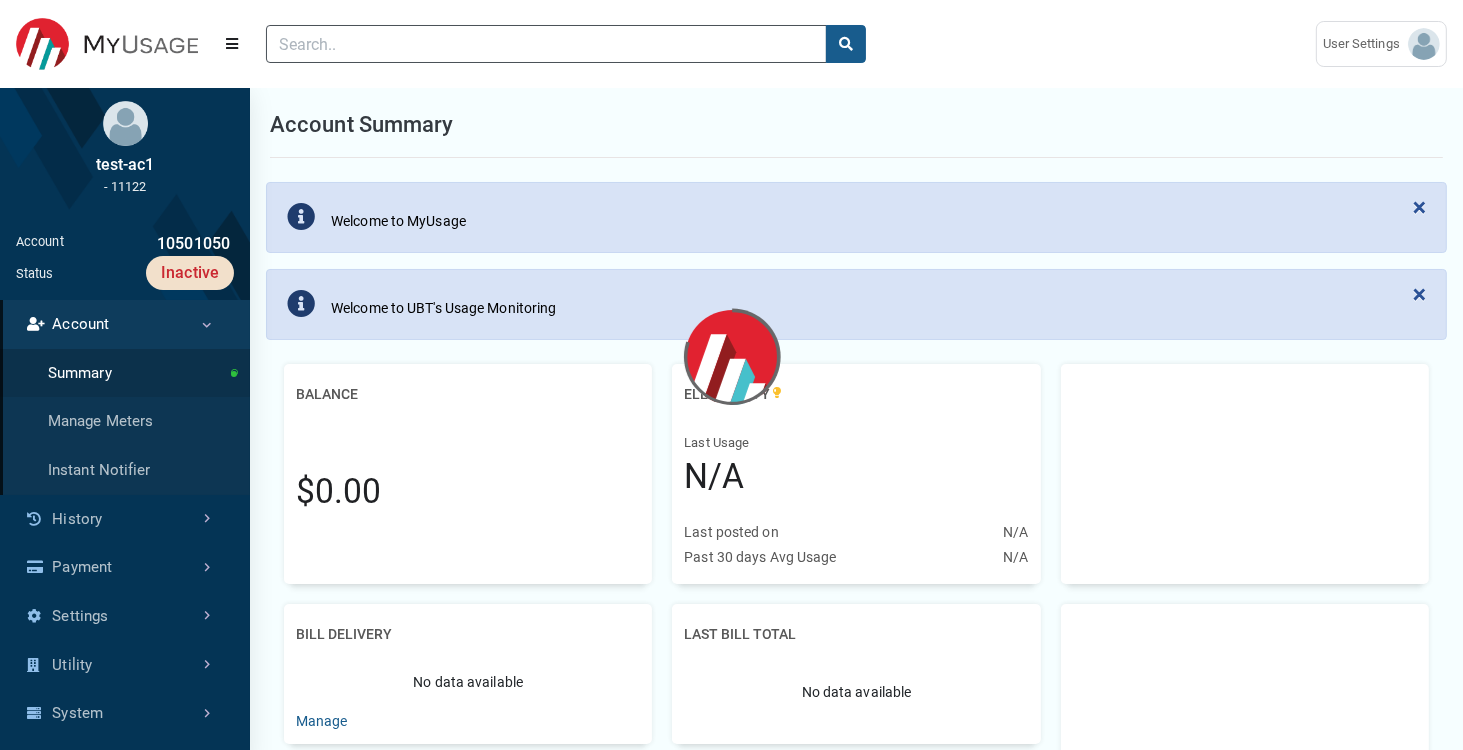 scroll, scrollTop: 678, scrollLeft: 249, axis: both 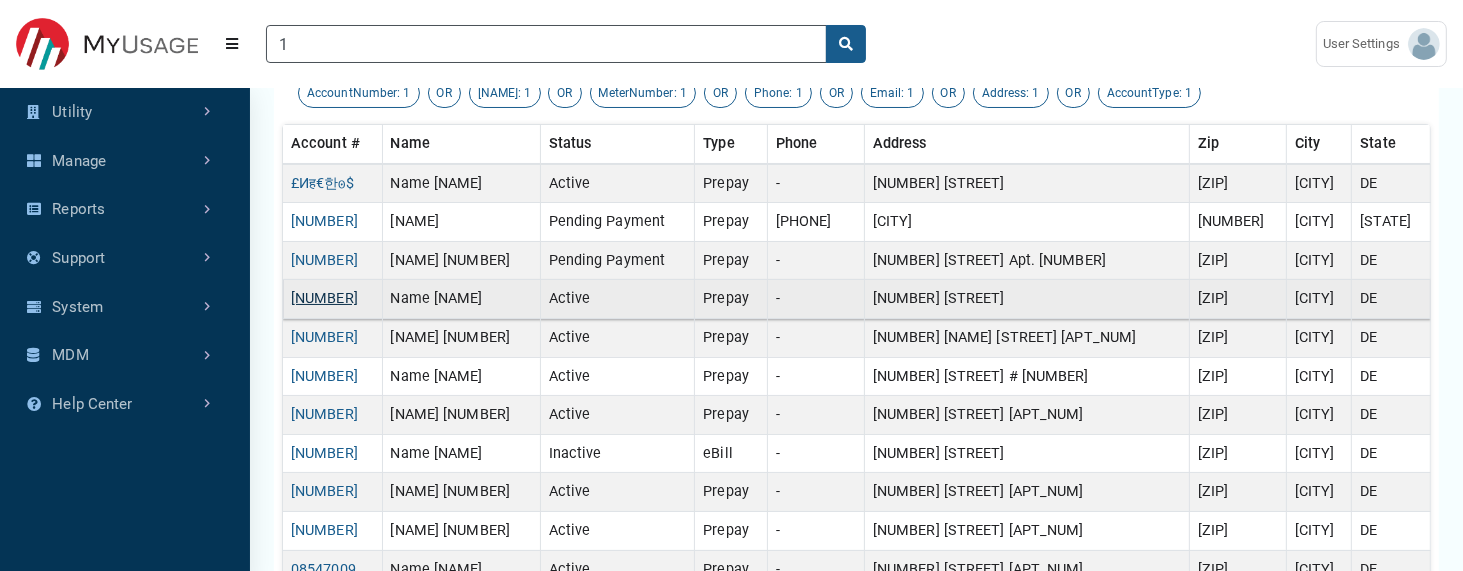 click on "[NUMBER]" at bounding box center (324, 298) 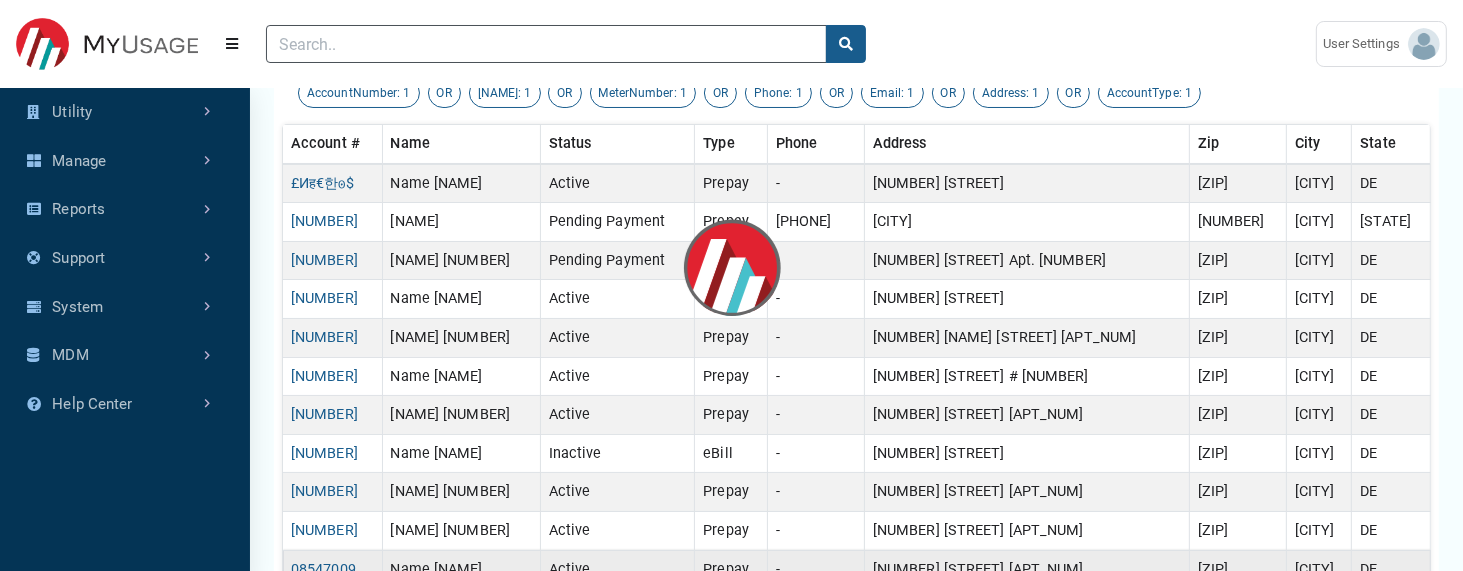 scroll, scrollTop: 0, scrollLeft: 0, axis: both 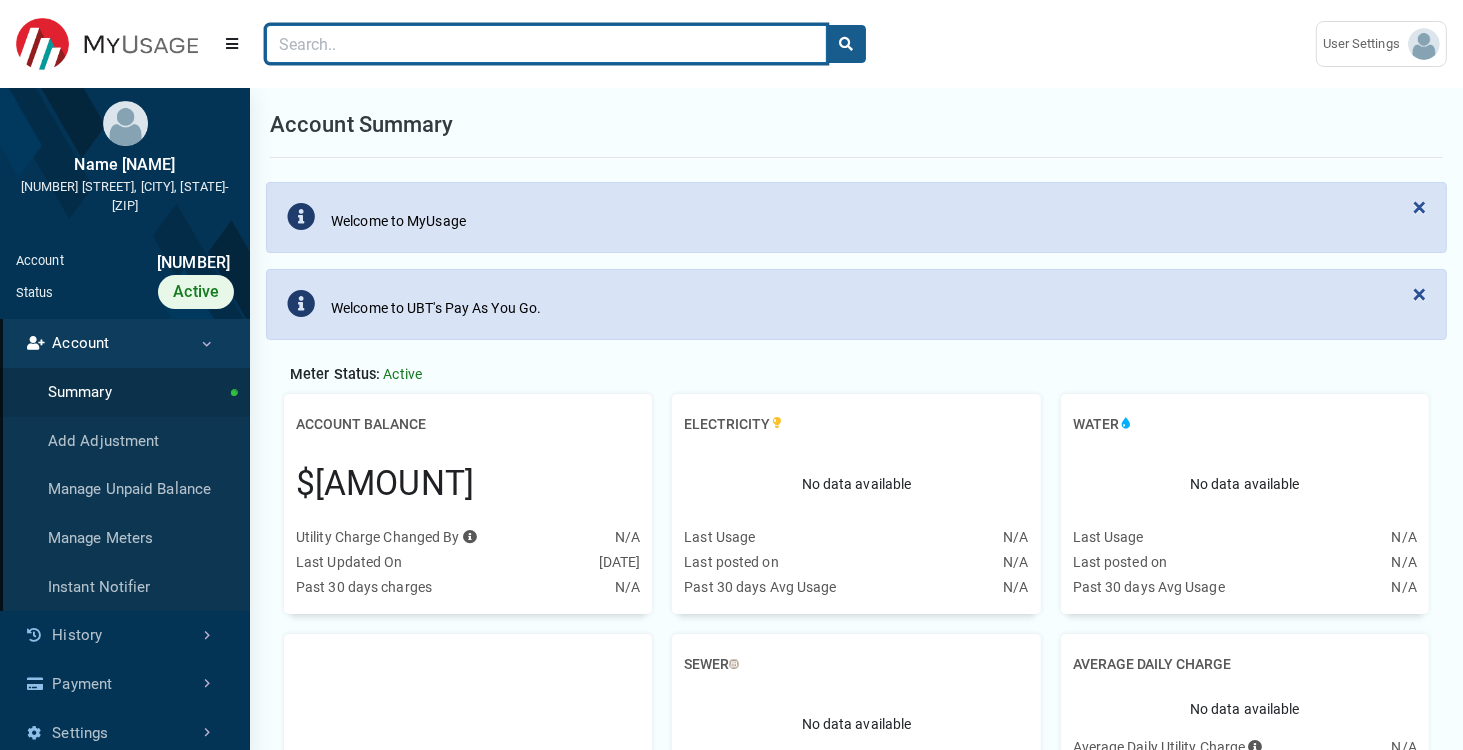 click at bounding box center [546, 44] 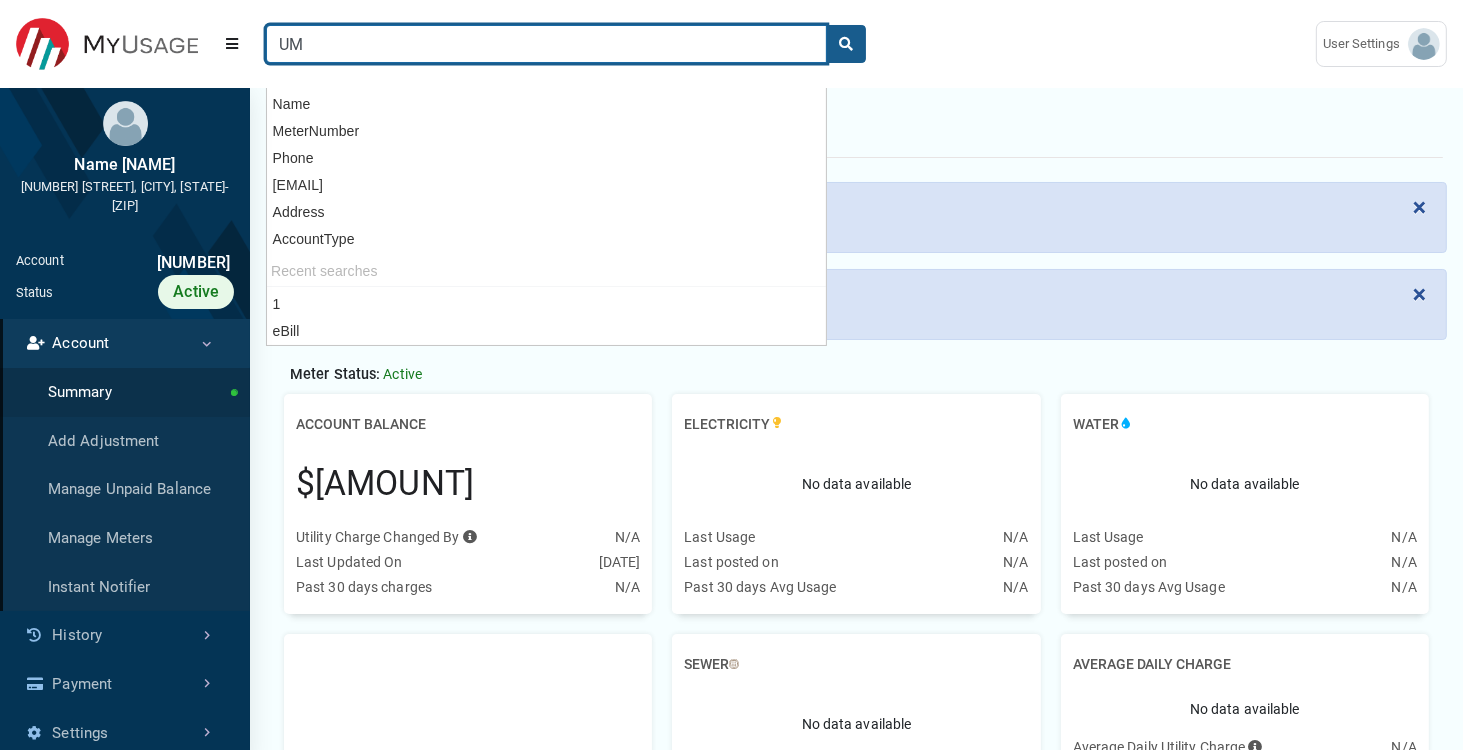 type on "UM" 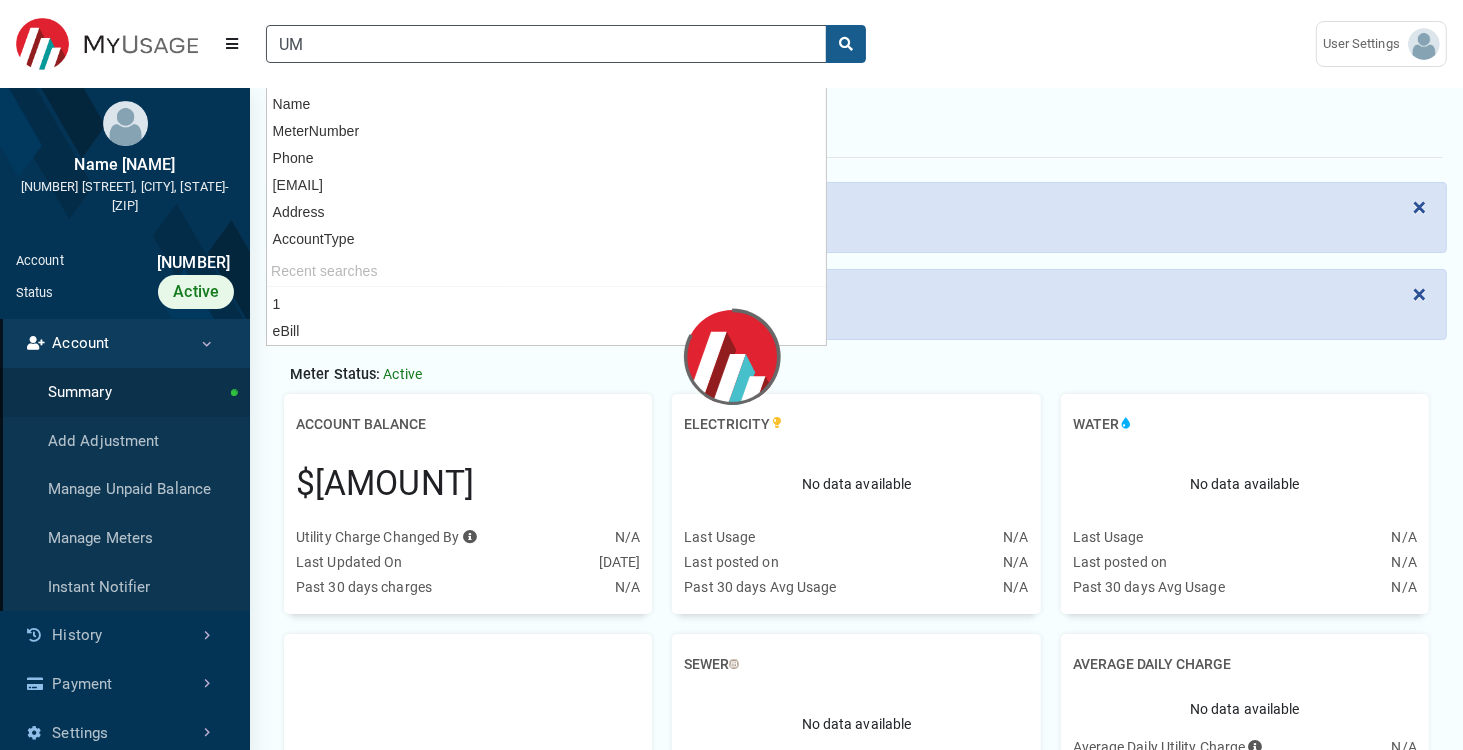 scroll, scrollTop: 678, scrollLeft: 249, axis: both 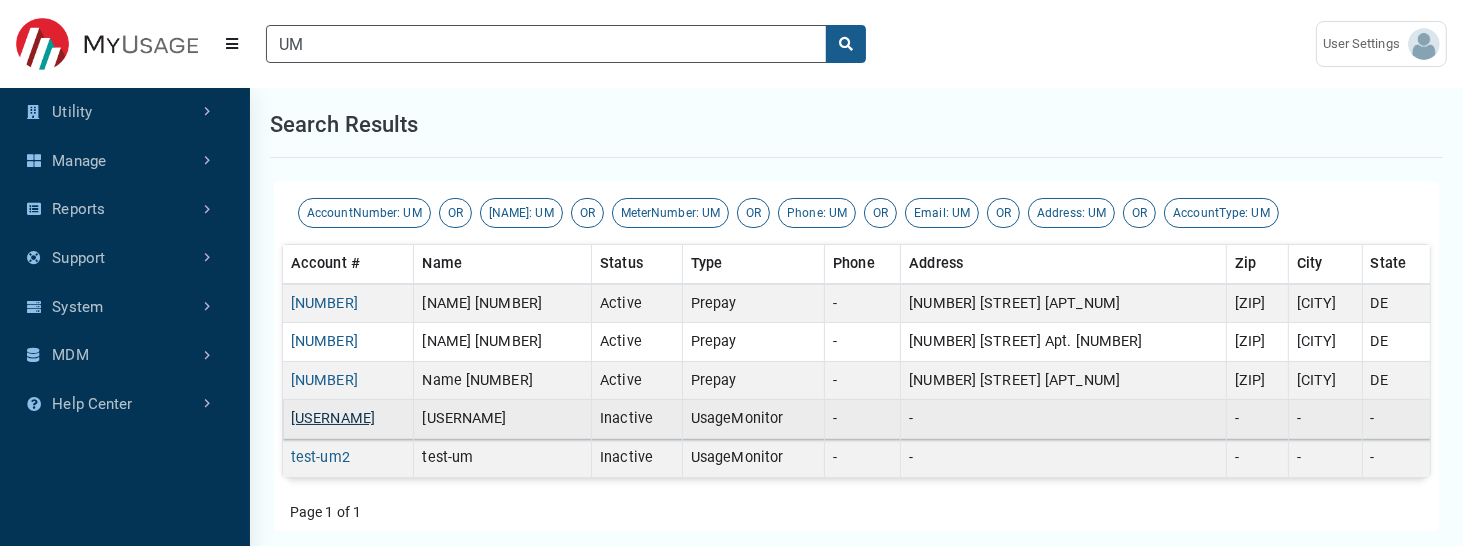click on "[USERNAME]" at bounding box center (333, 418) 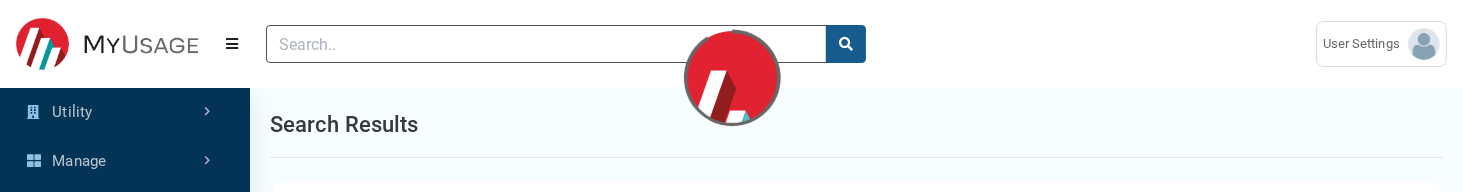 scroll, scrollTop: 7, scrollLeft: 0, axis: vertical 